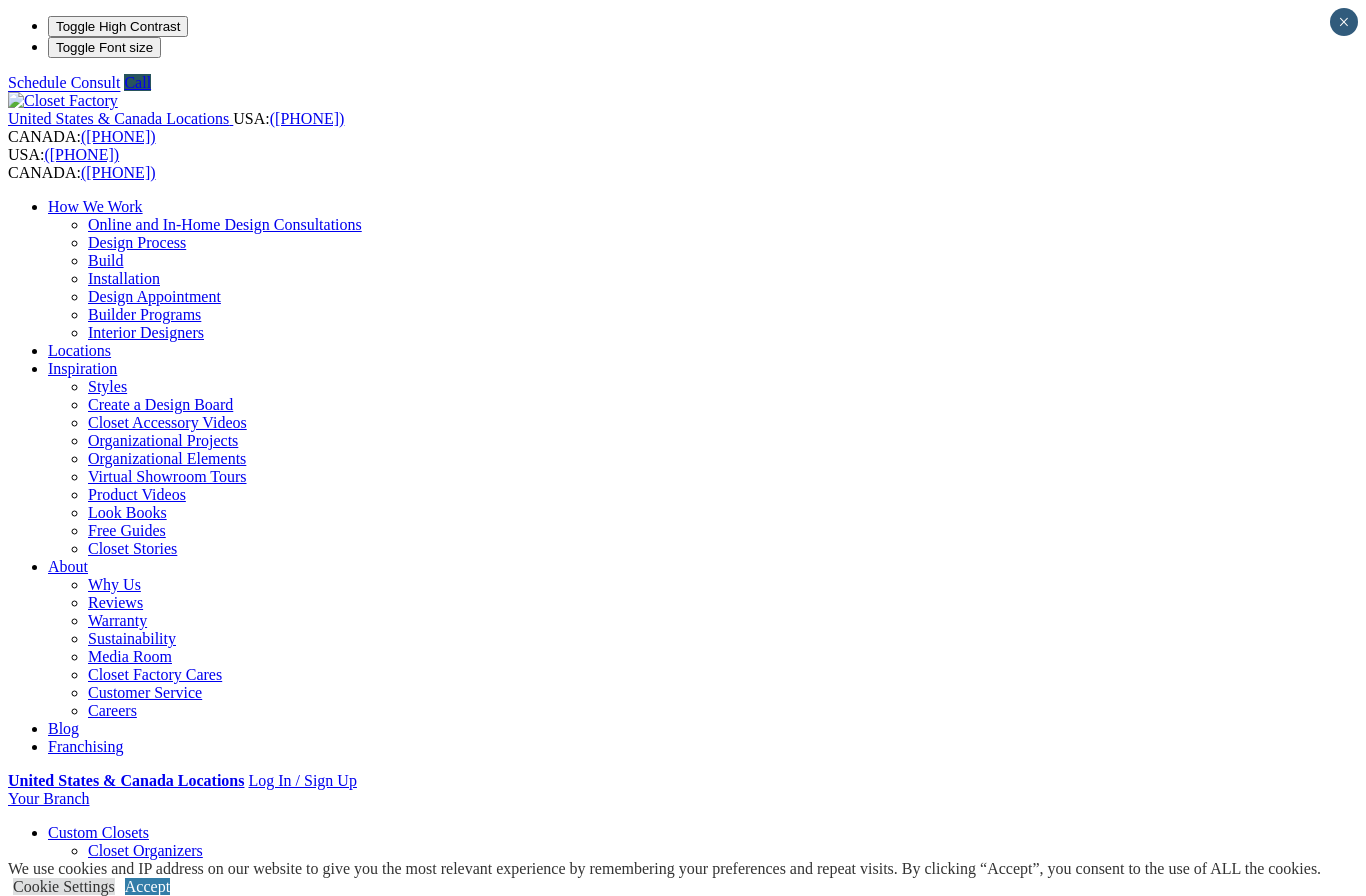 scroll, scrollTop: 0, scrollLeft: 0, axis: both 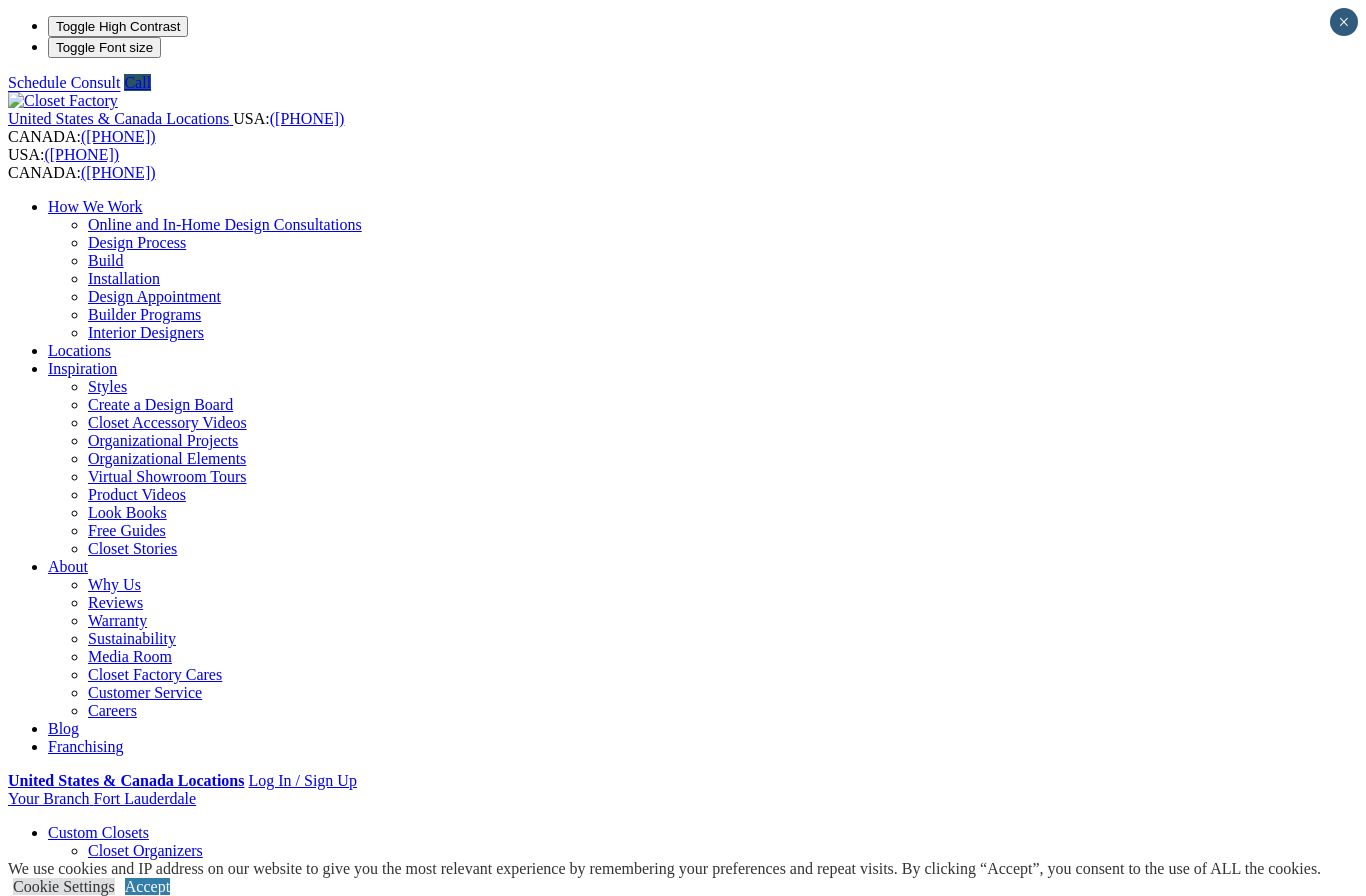 click on "Palm Beach Showroom
2530 PGA Blvd
Palm Beach Gardens, FL 33410" at bounding box center [683, 2712] 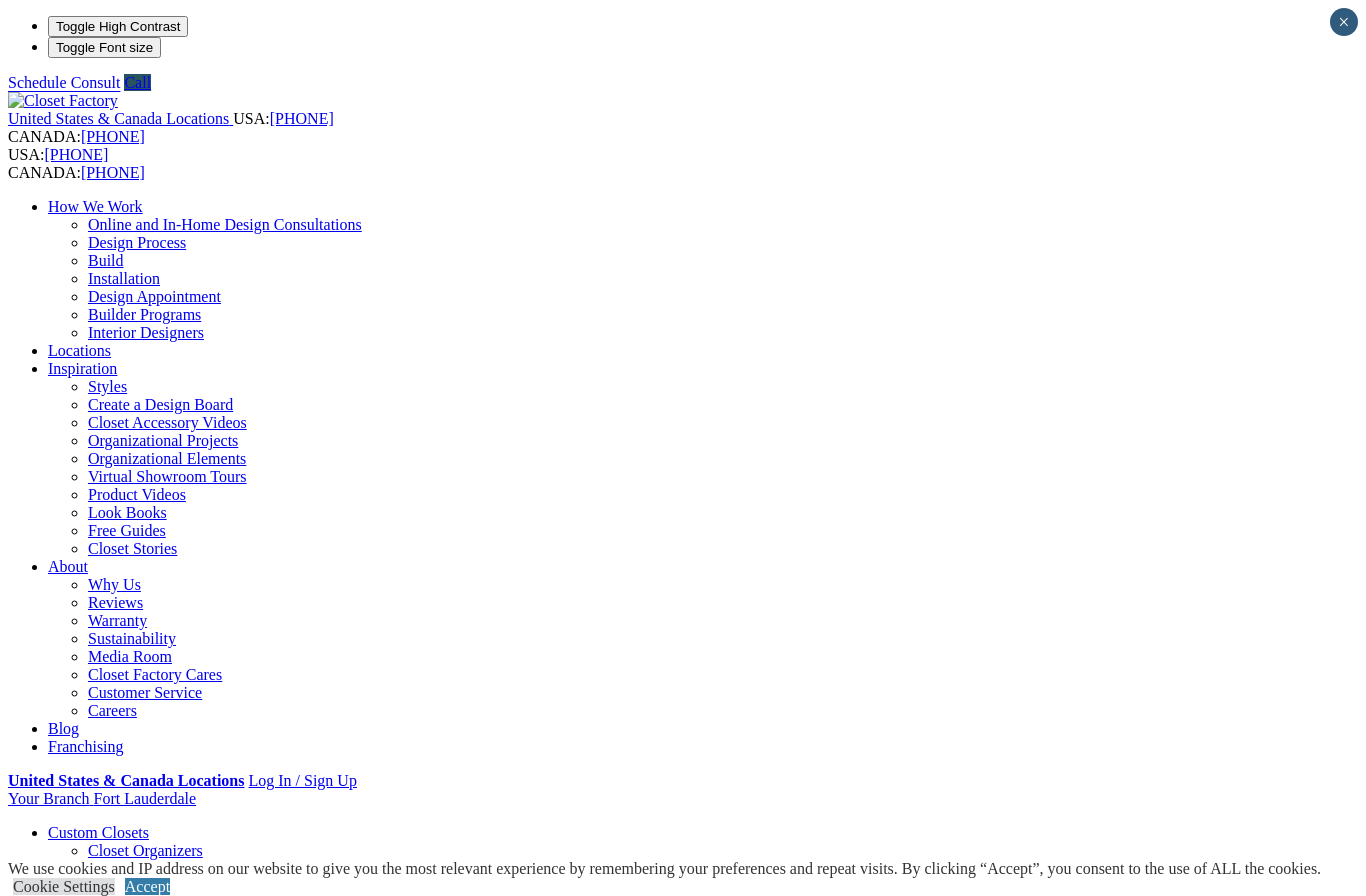 scroll, scrollTop: 0, scrollLeft: 0, axis: both 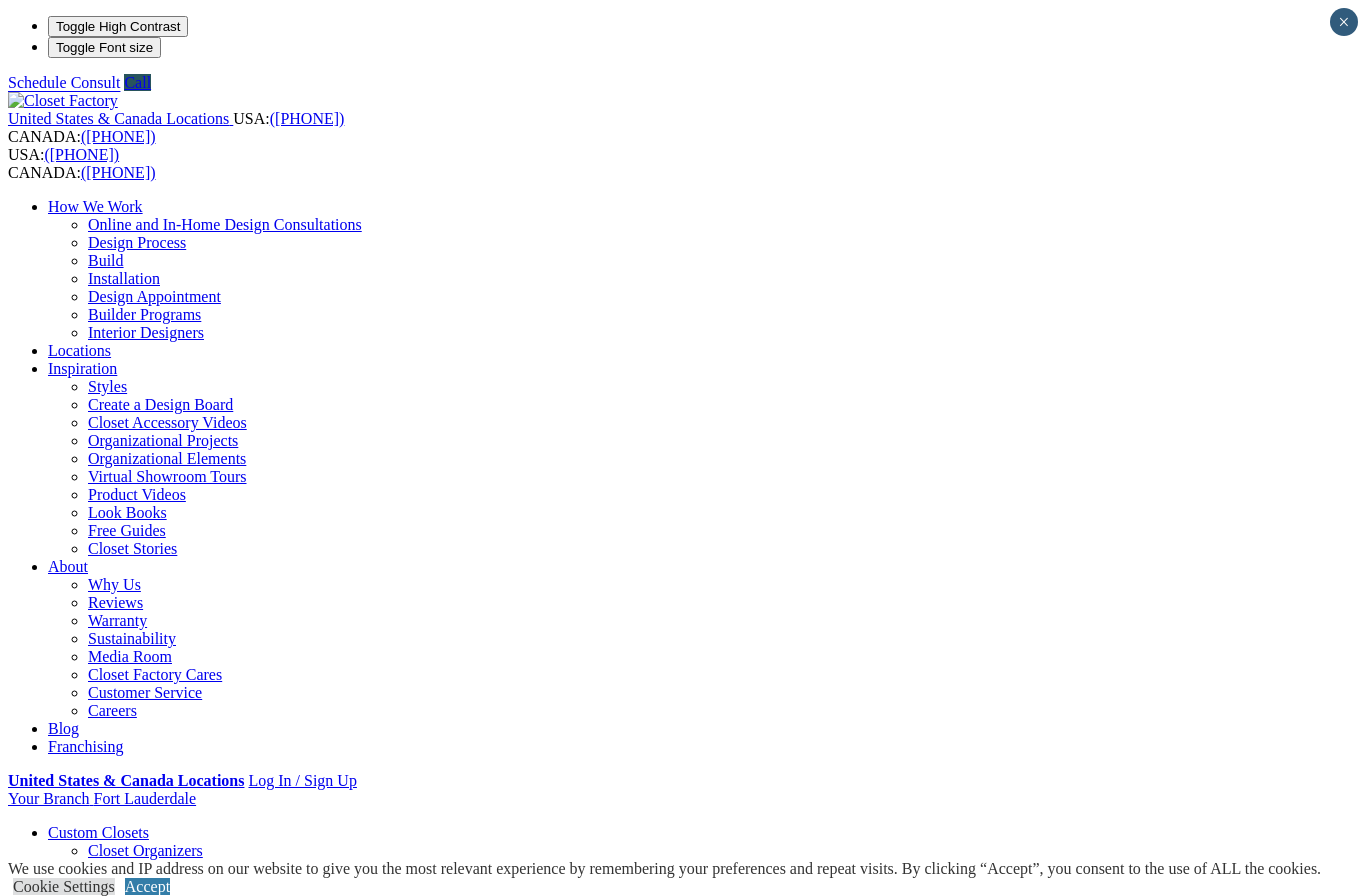 click on "Locations" at bounding box center [79, 350] 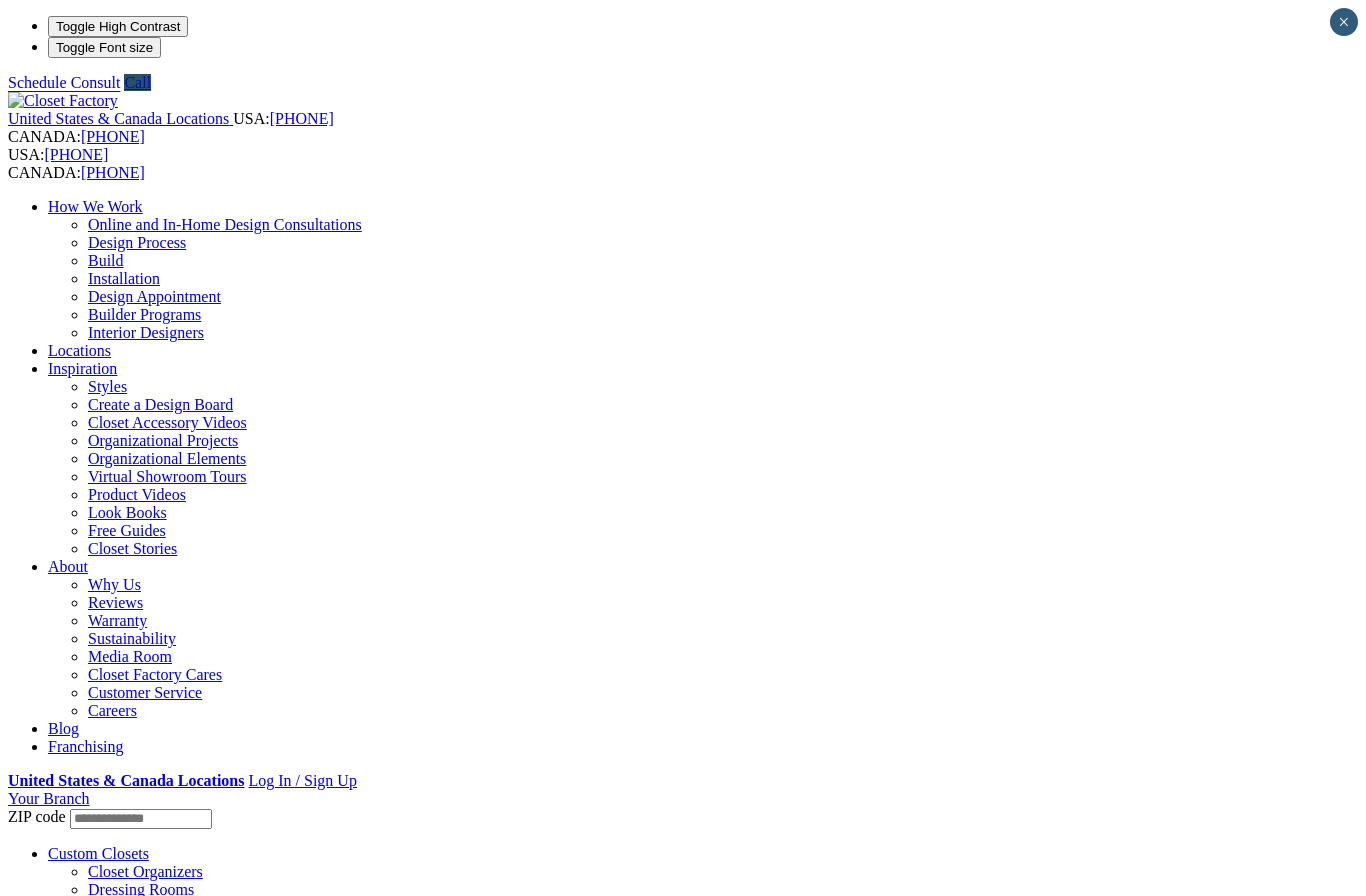 scroll, scrollTop: 0, scrollLeft: 0, axis: both 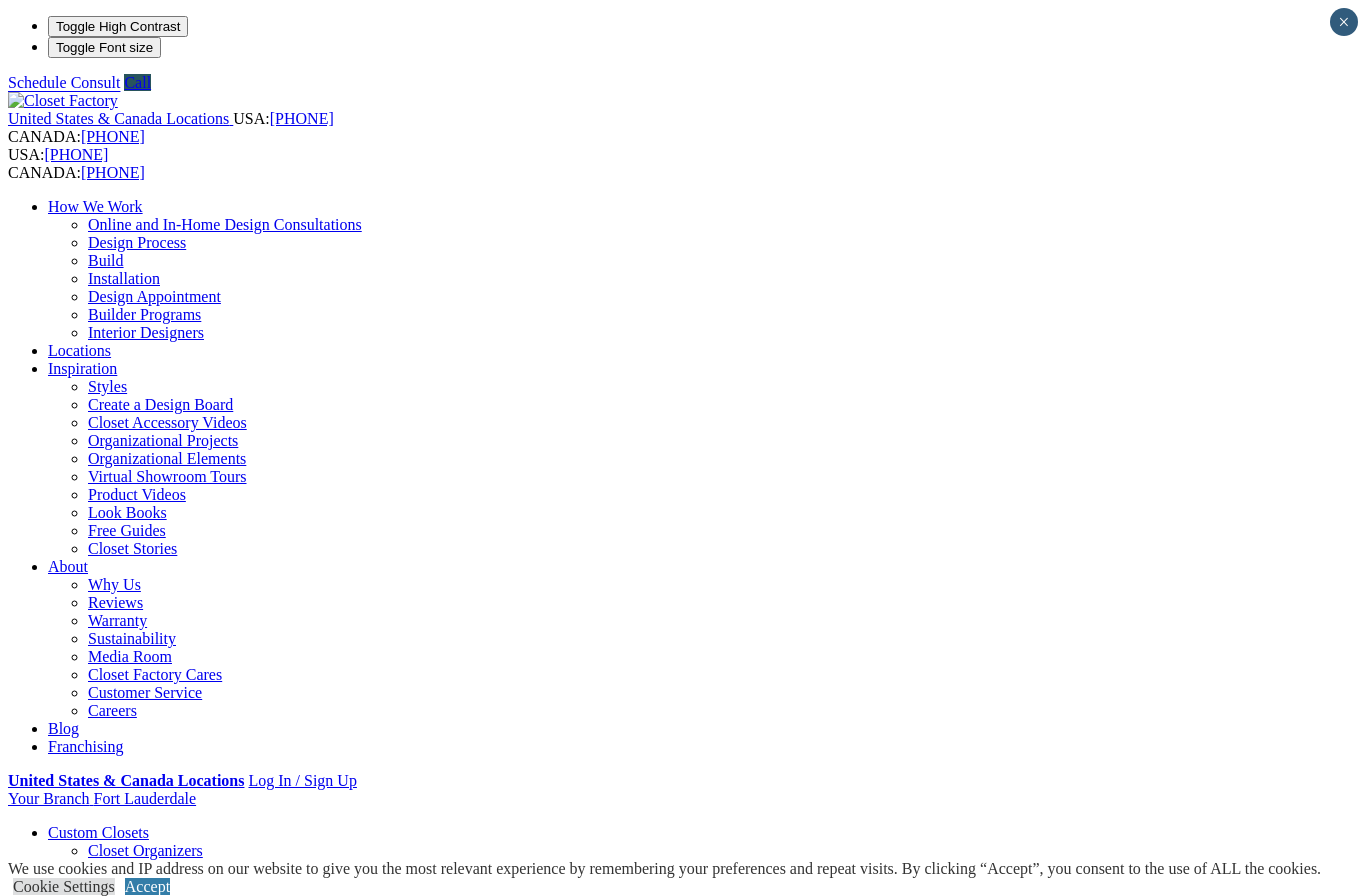 click on "Your Branch
Fort Lauderdale
ZIP code
*" at bounding box center [683, 799] 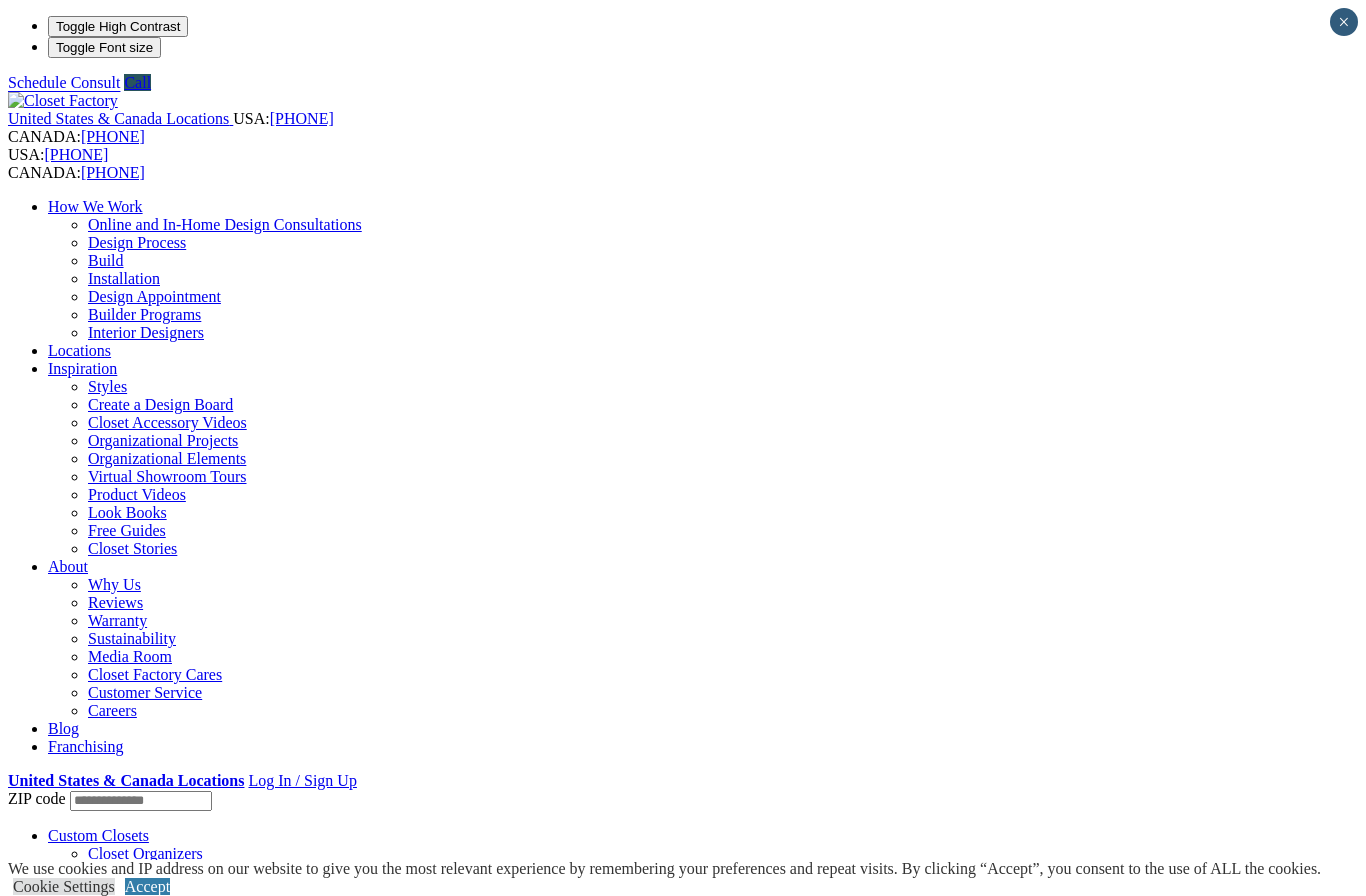 click at bounding box center (79, 1935) 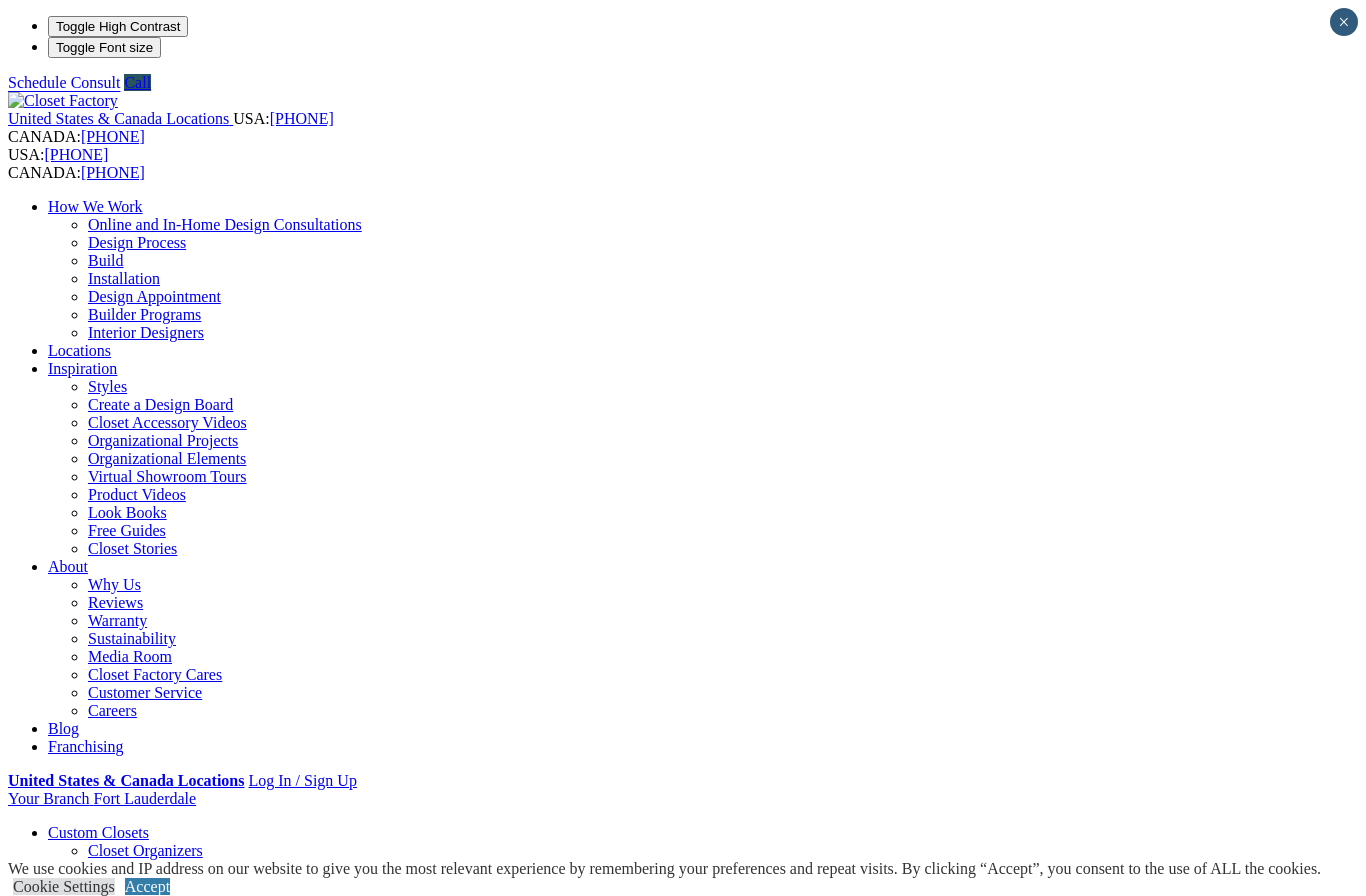 type on "*****" 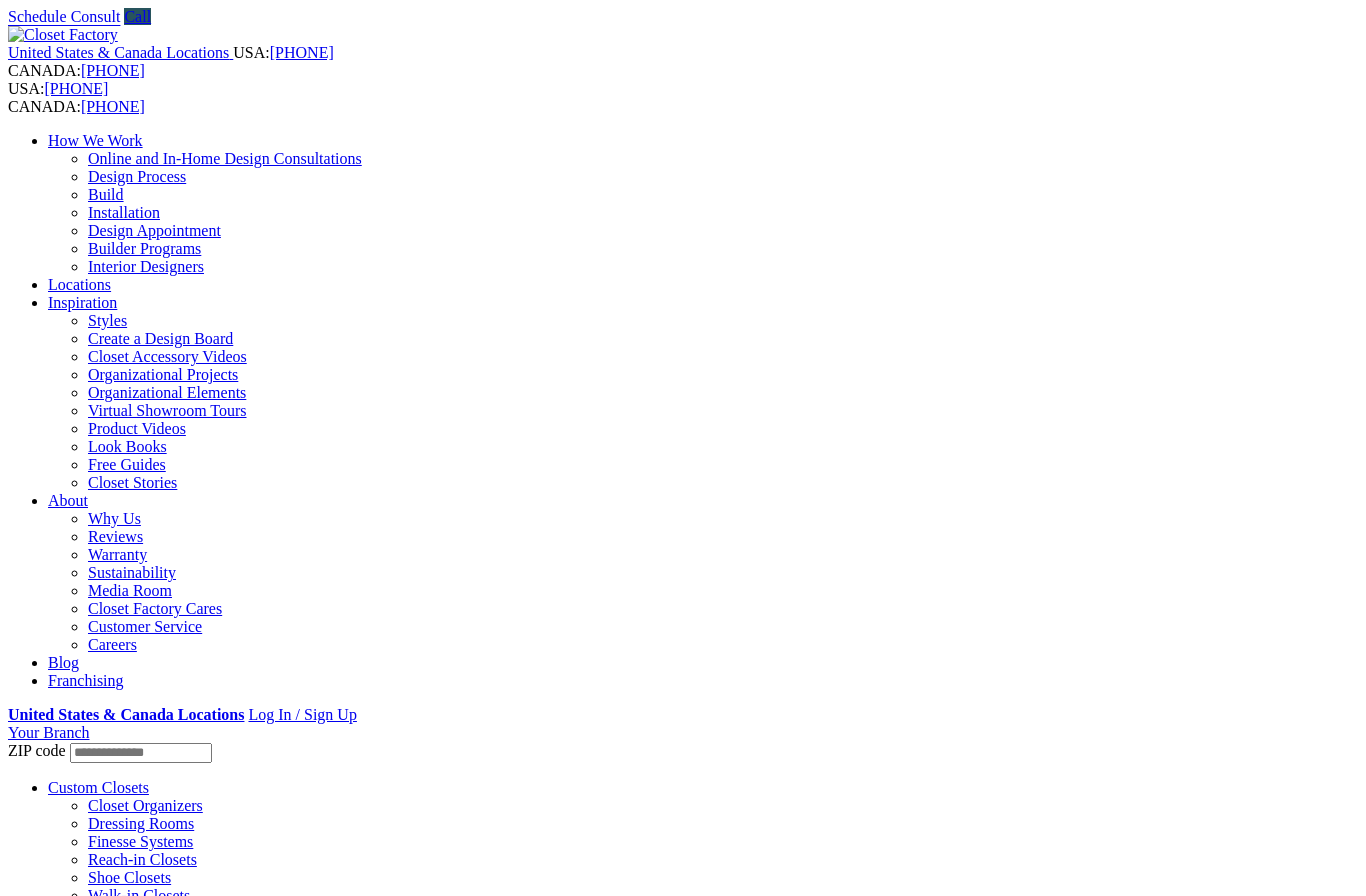 scroll, scrollTop: 0, scrollLeft: 0, axis: both 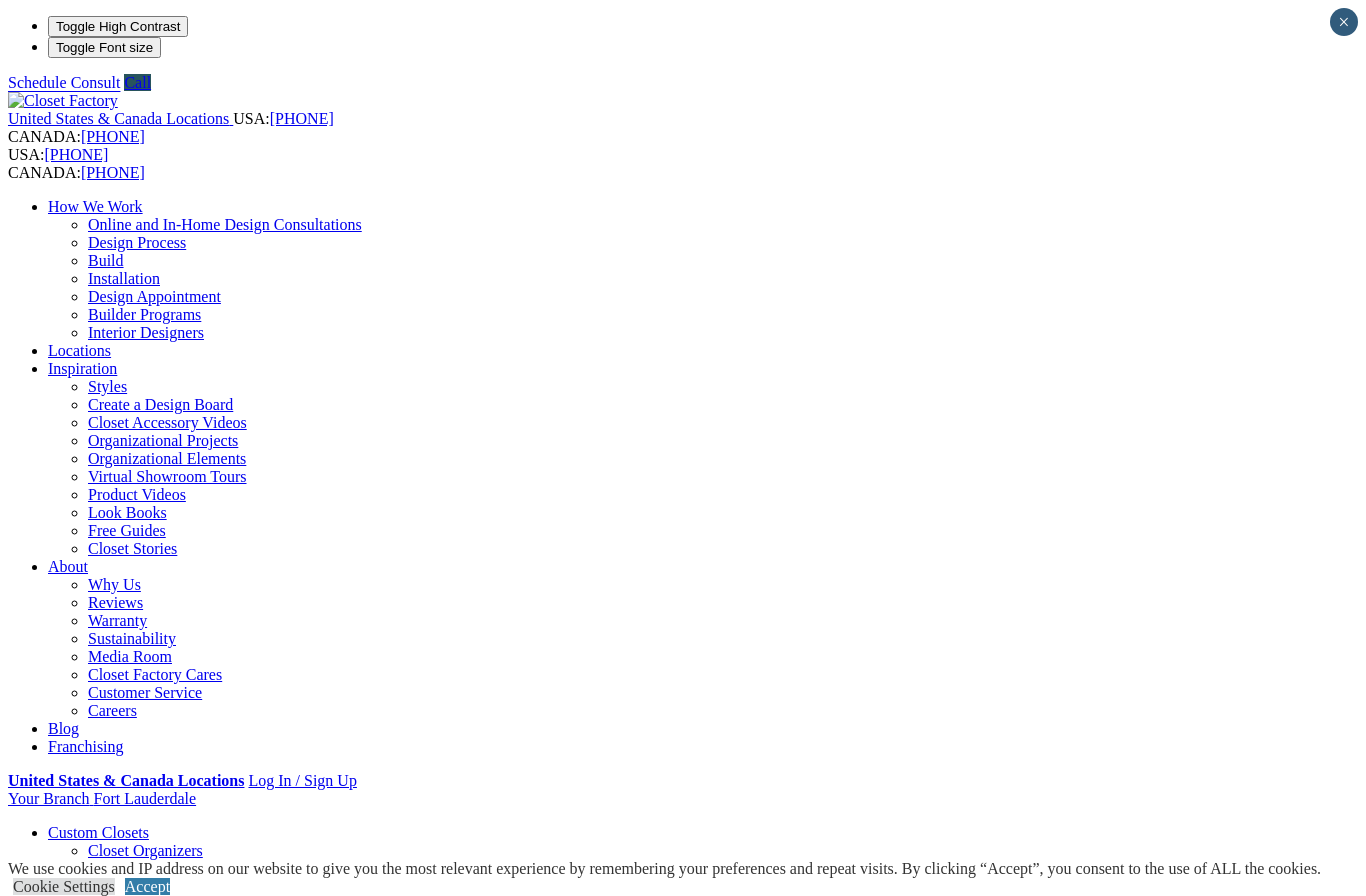 click at bounding box center [79, 1494] 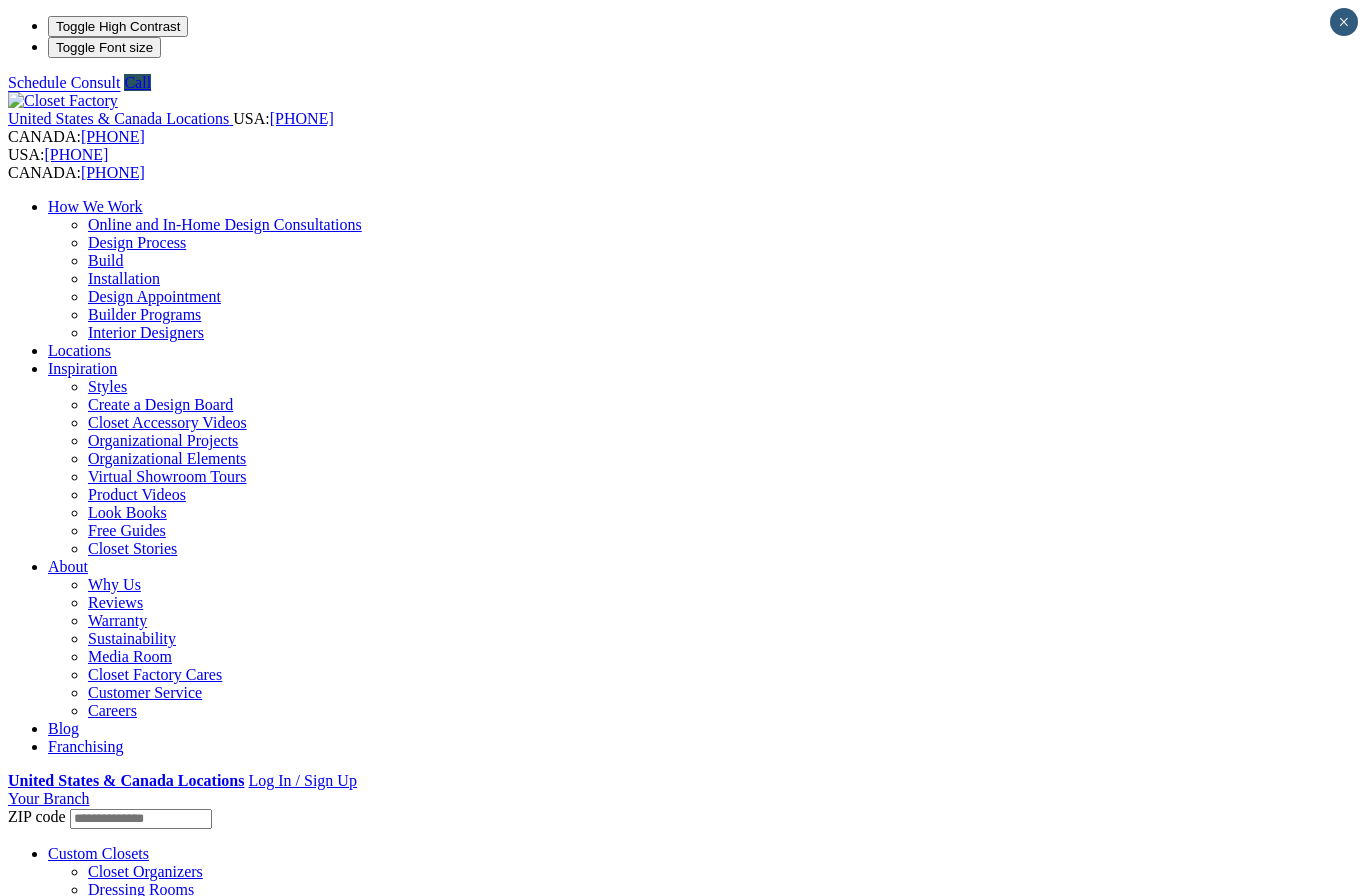 scroll, scrollTop: 0, scrollLeft: 0, axis: both 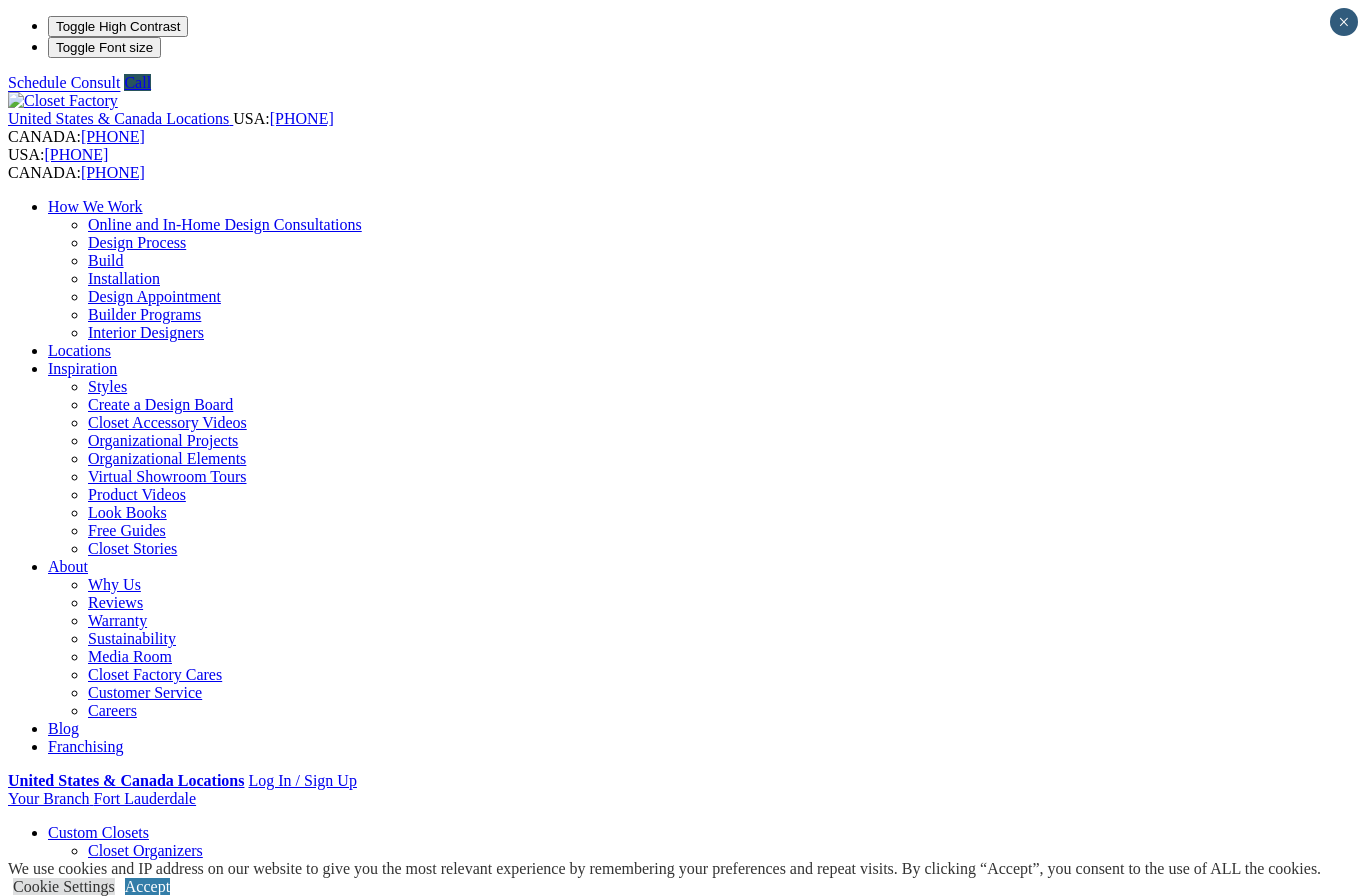 click on "[CITY] Showroom
[NUMBER] [STREET]
[CITY], [STATE] [POSTAL_CODE]" at bounding box center [683, 2712] 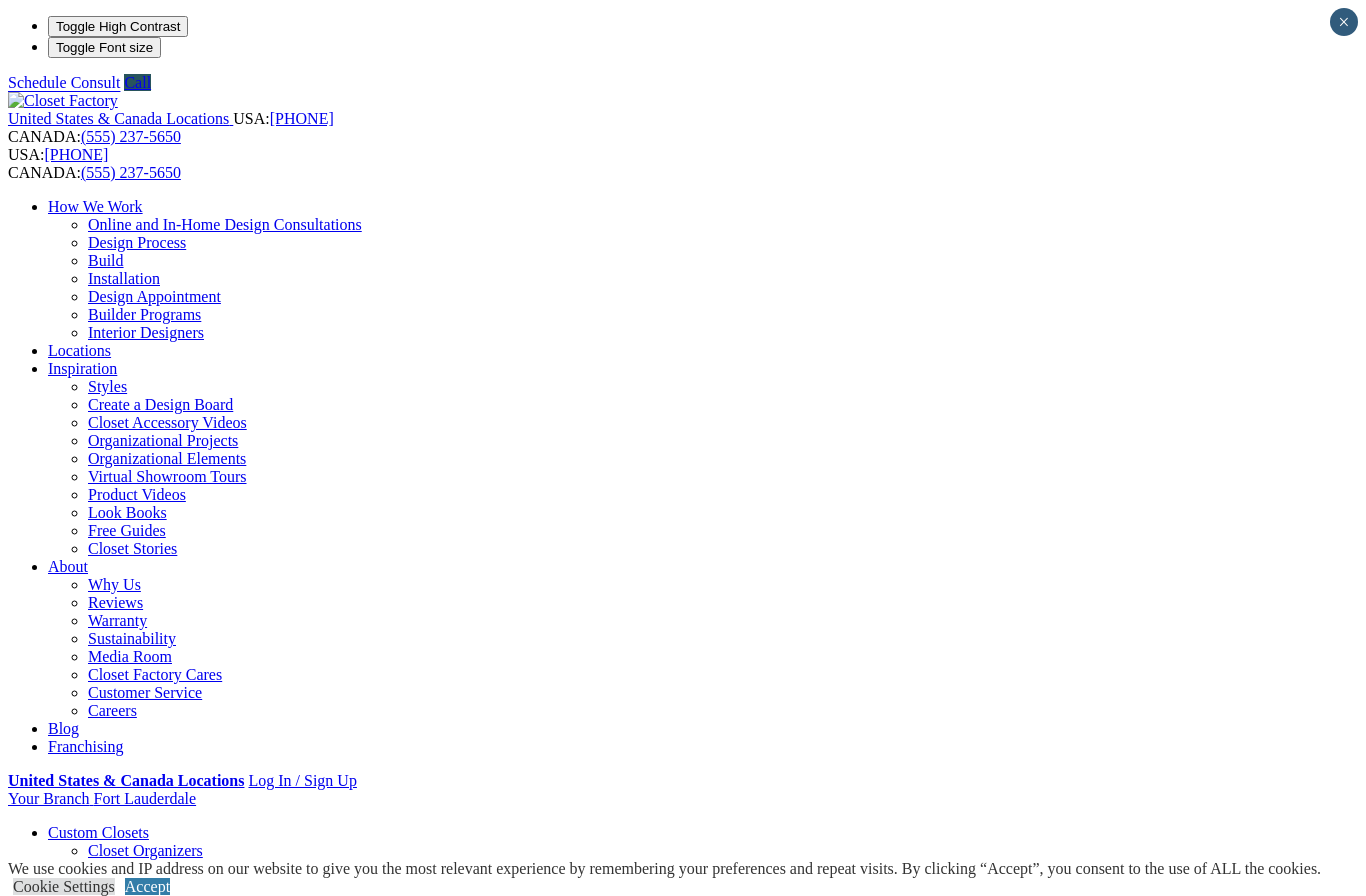 scroll, scrollTop: 0, scrollLeft: 0, axis: both 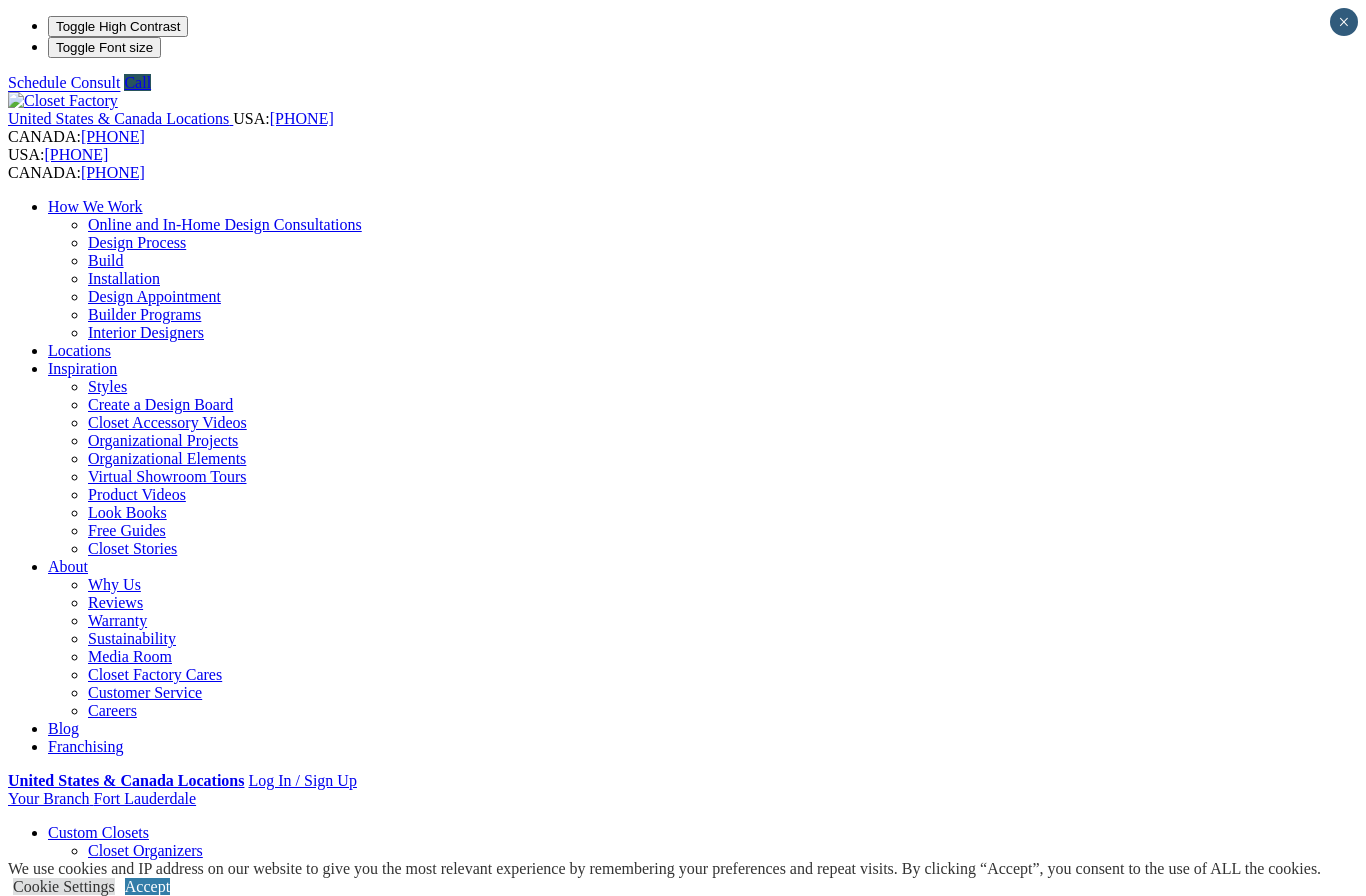 click on "[LOCATION] Showroom
[NUMBER] [STREET]
[CITY], [STATE] [POSTAL_CODE]" at bounding box center [683, 2712] 